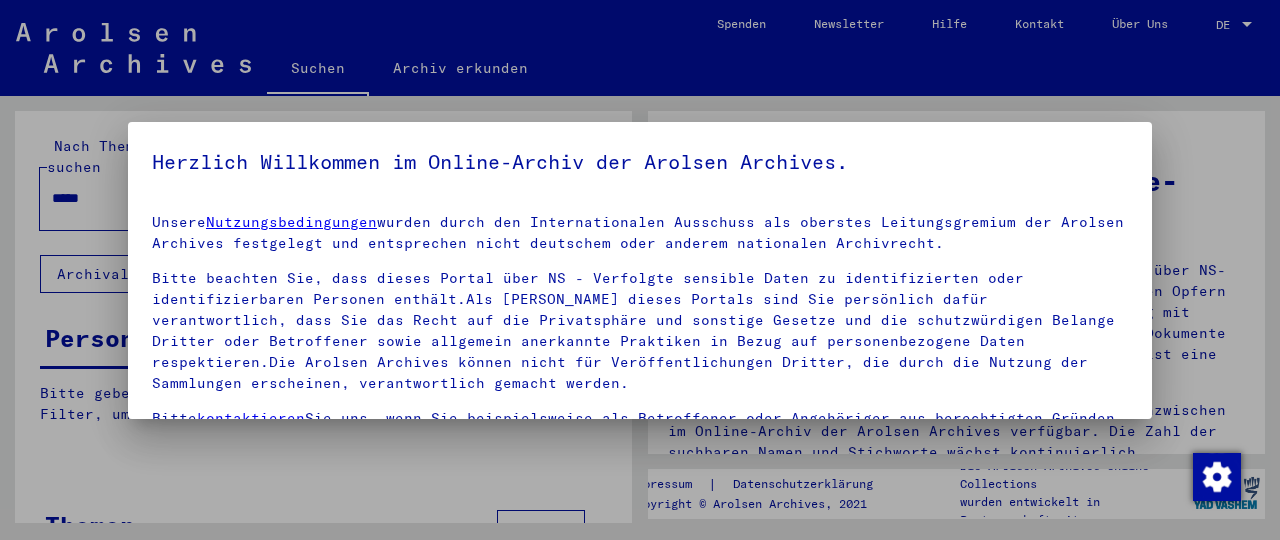 scroll, scrollTop: 0, scrollLeft: 0, axis: both 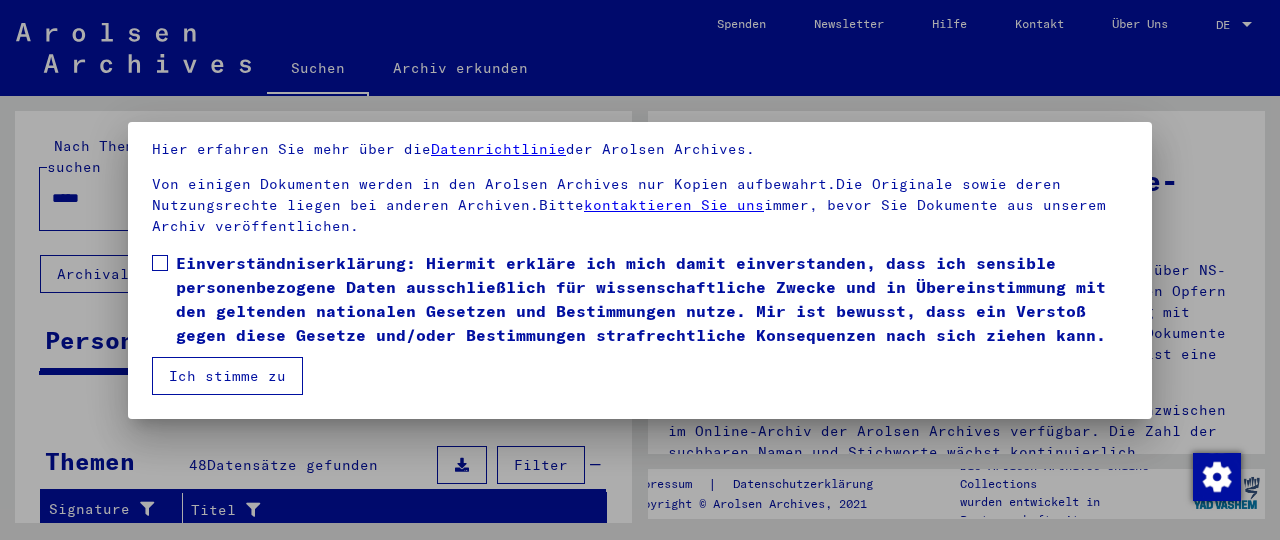 click on "Einverständniserklärung: Hiermit erkläre ich mich damit einverstanden, dass ich sensible personenbezogene Daten ausschließlich für wissenschaftliche Zwecke und in Übereinstimmung mit den geltenden nationalen Gesetzen und Bestimmungen nutze. Mir ist bewusst, dass ein Verstoß gegen diese Gesetze und/oder Bestimmungen strafrechtliche Konsequenzen nach sich ziehen kann." at bounding box center (652, 299) 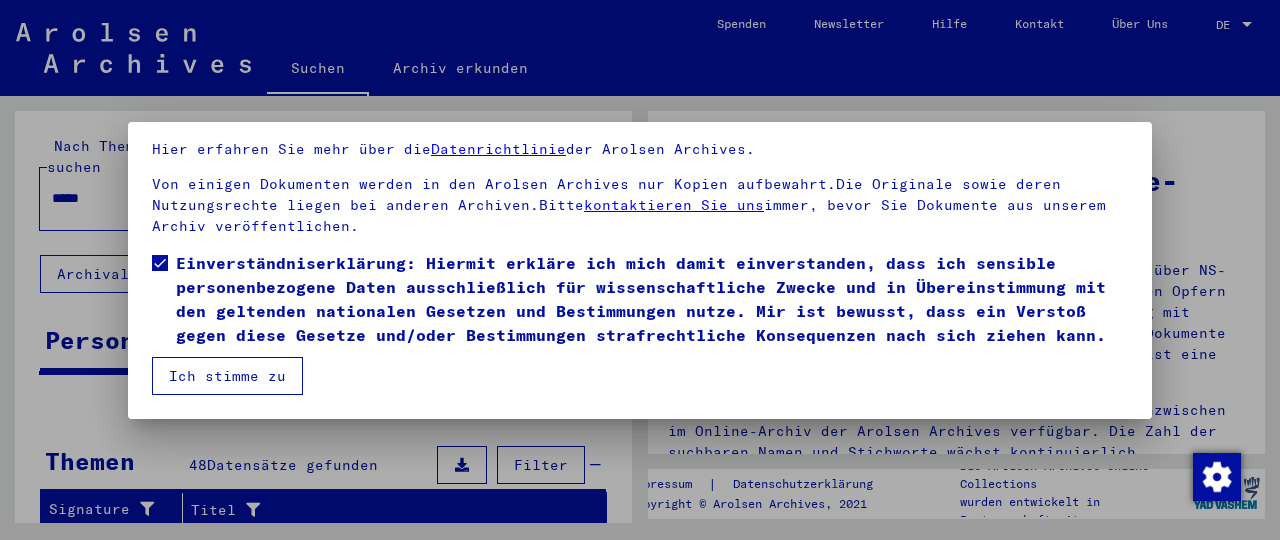 click on "Ich stimme zu" at bounding box center (227, 376) 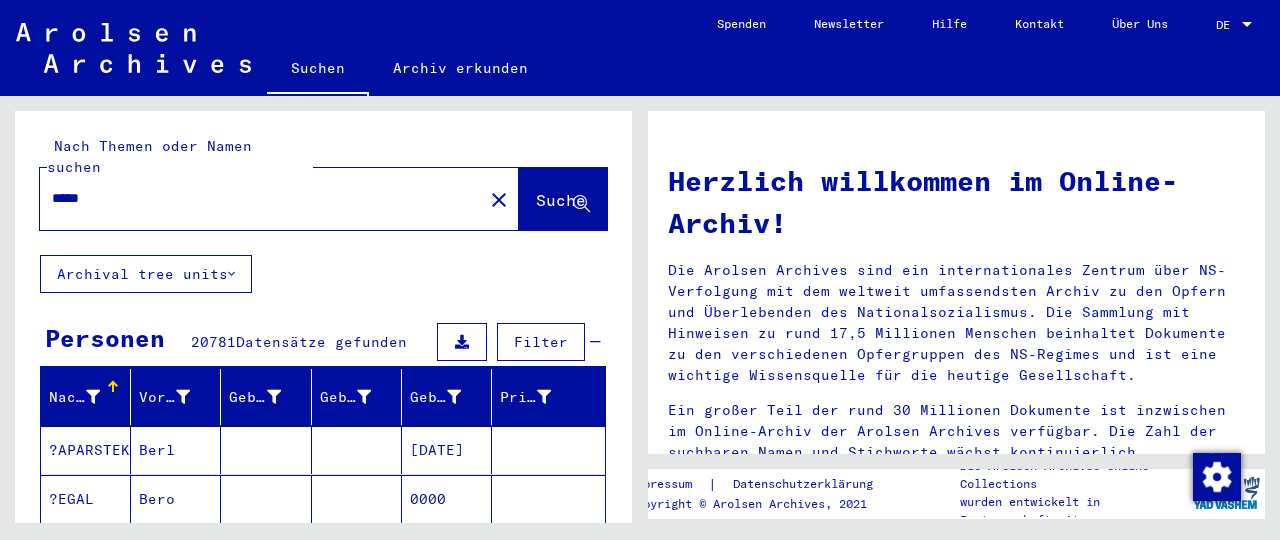 click on "*****" at bounding box center (255, 198) 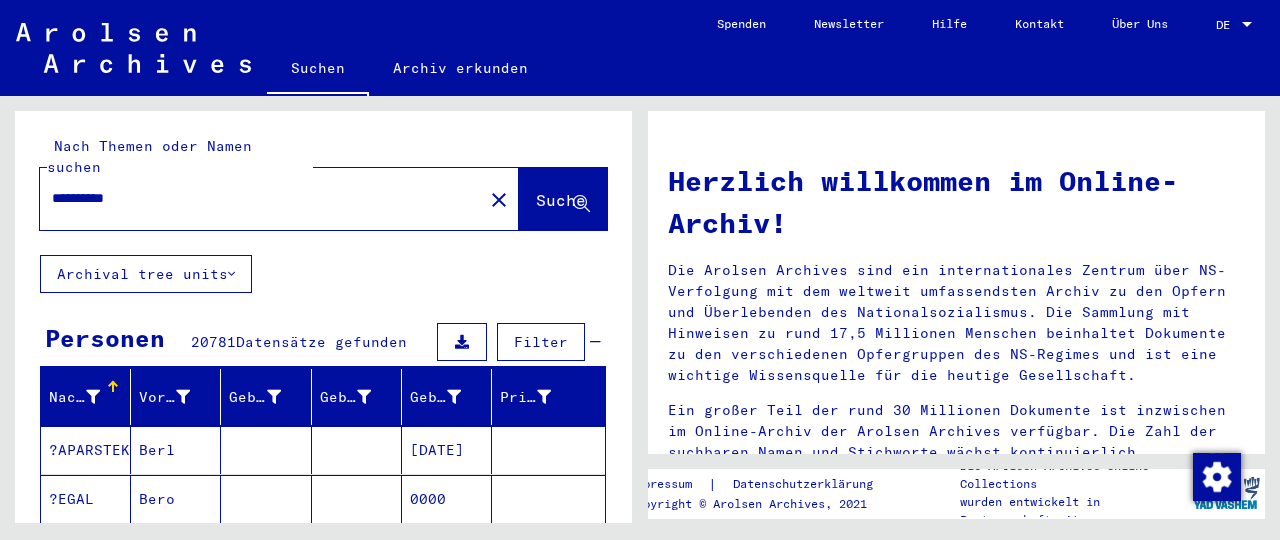 type on "**********" 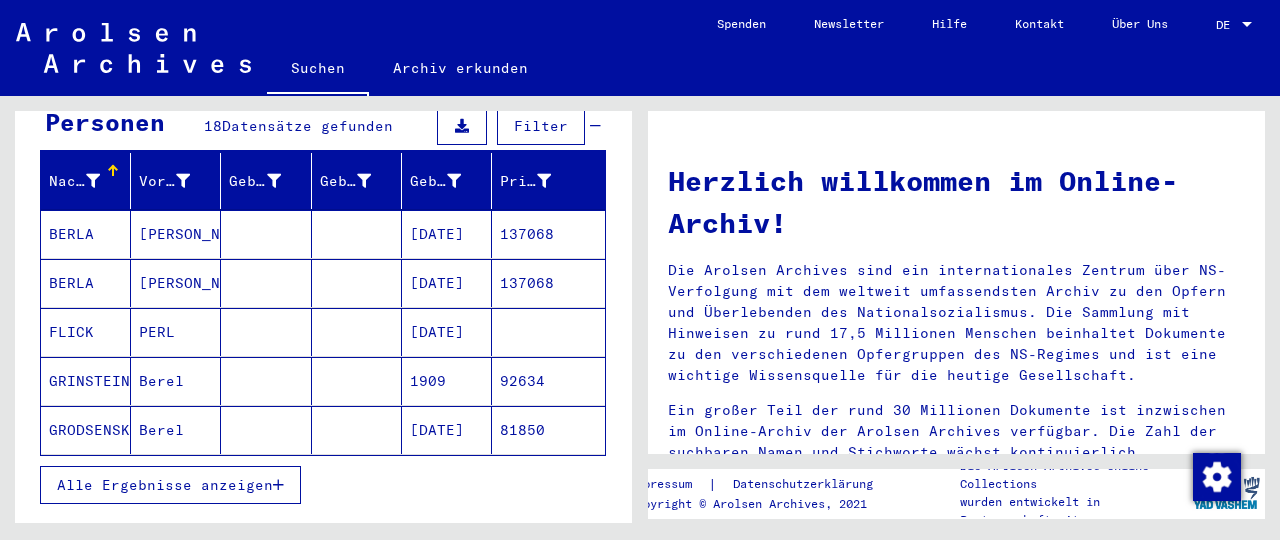 scroll, scrollTop: 221, scrollLeft: 0, axis: vertical 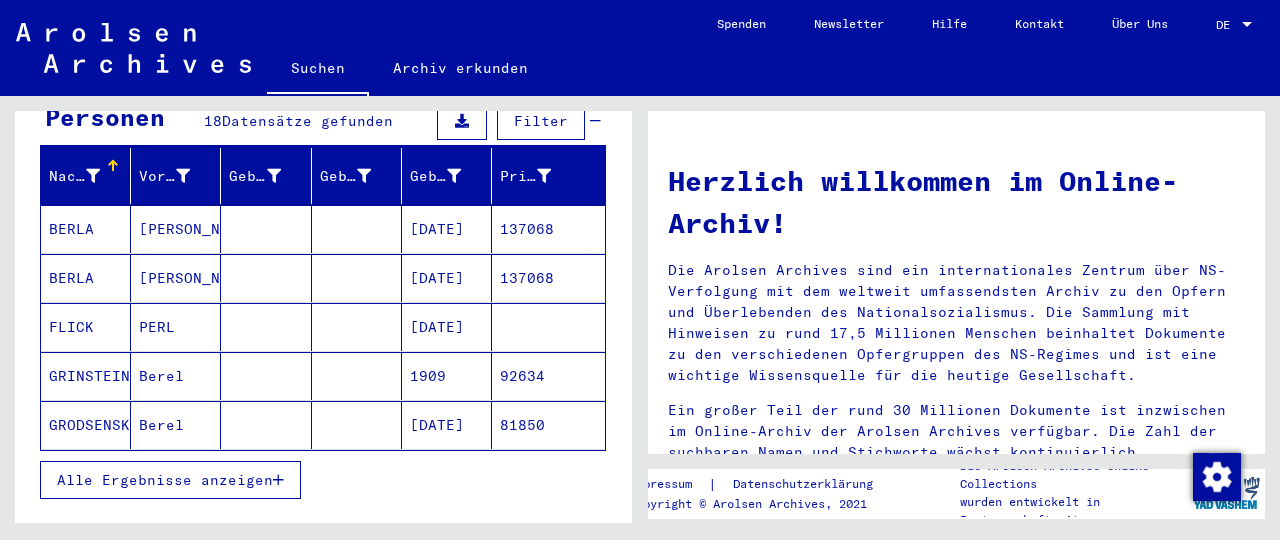 click on "[DATE]" at bounding box center (447, 278) 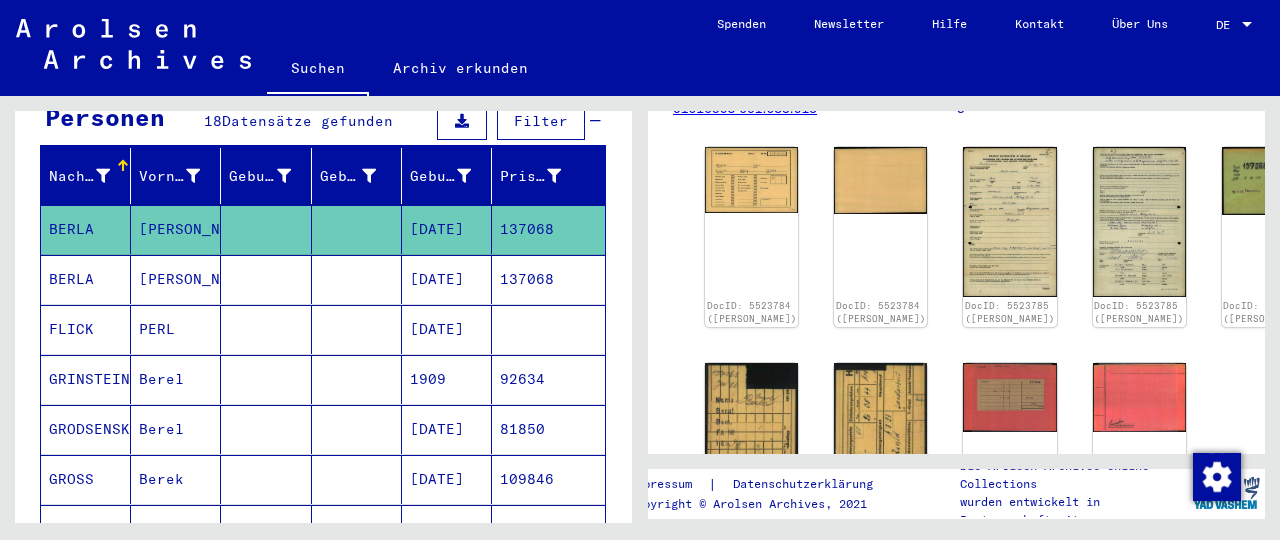 scroll, scrollTop: 326, scrollLeft: 0, axis: vertical 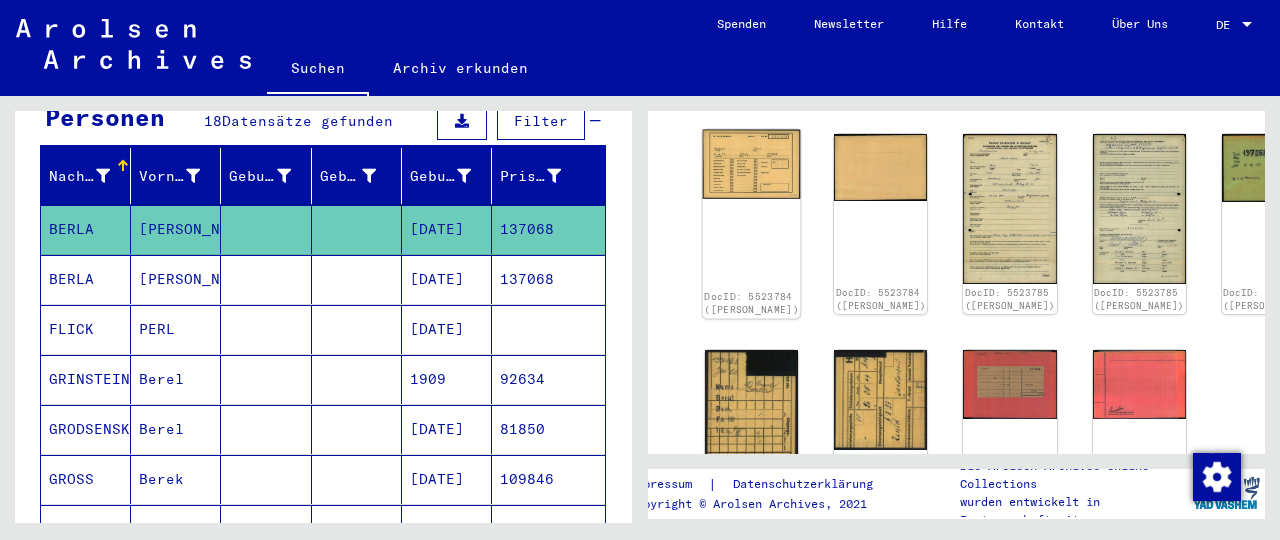 click 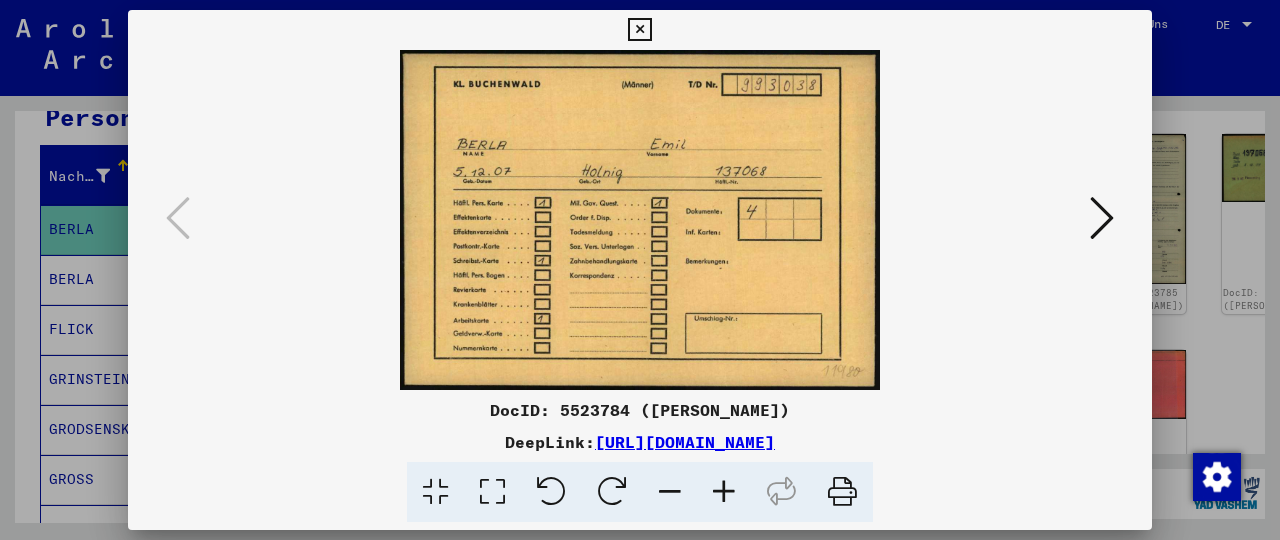 click at bounding box center [640, 220] 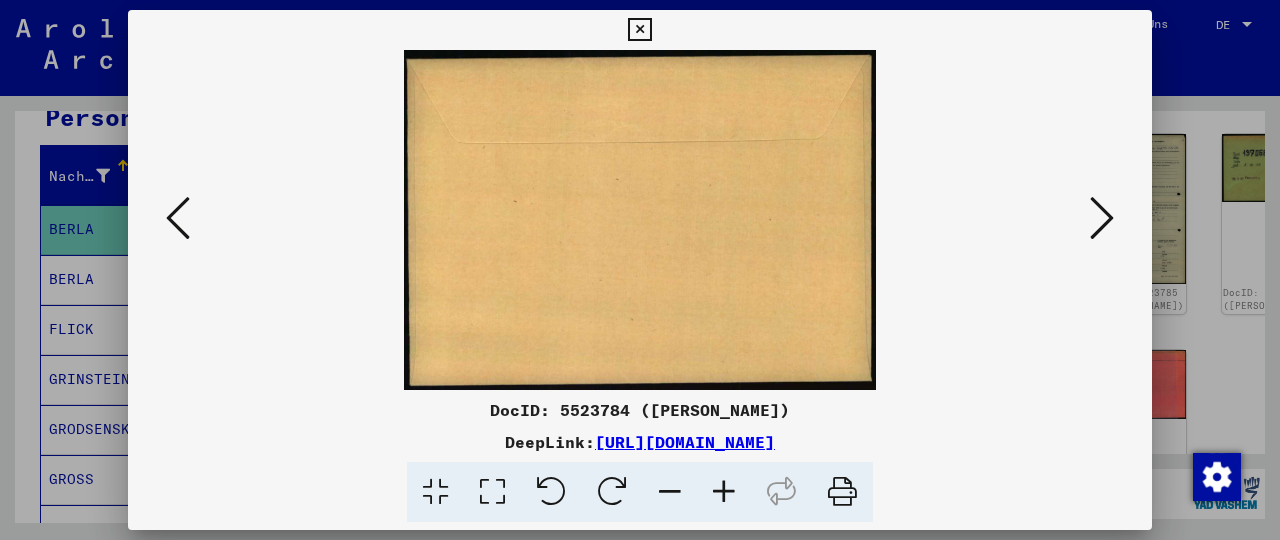 click at bounding box center (1102, 218) 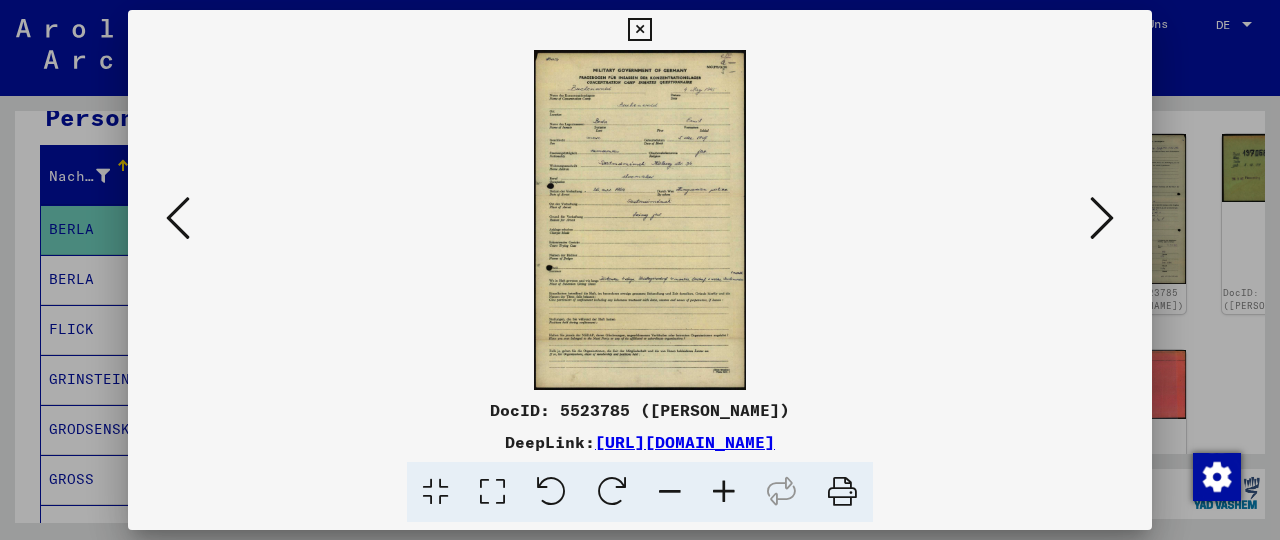 click at bounding box center (724, 492) 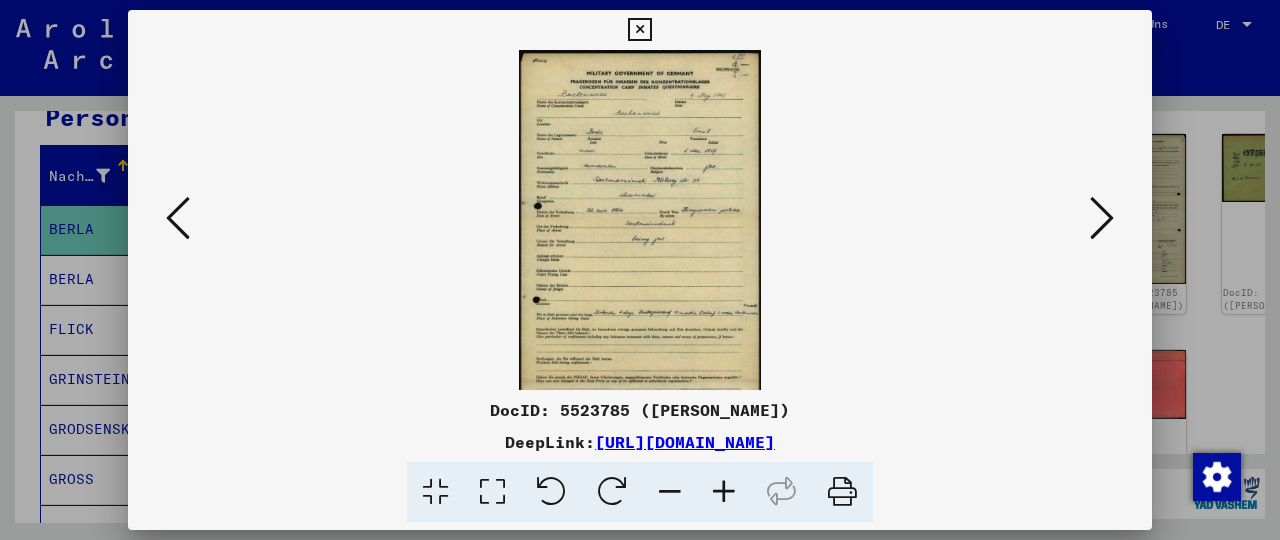 click at bounding box center (724, 492) 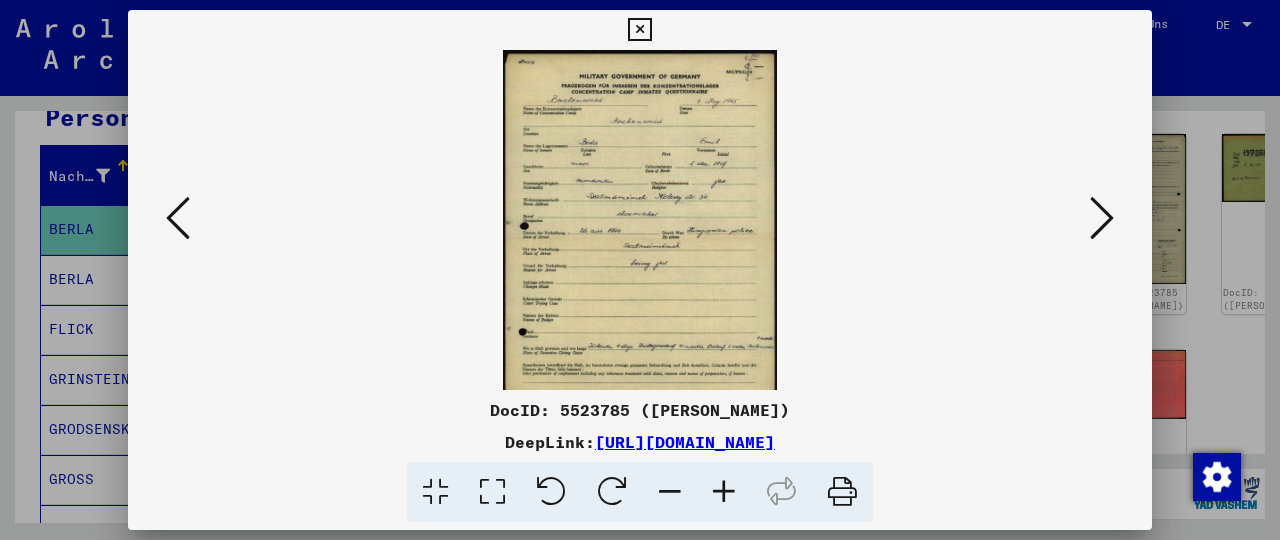 click at bounding box center [724, 492] 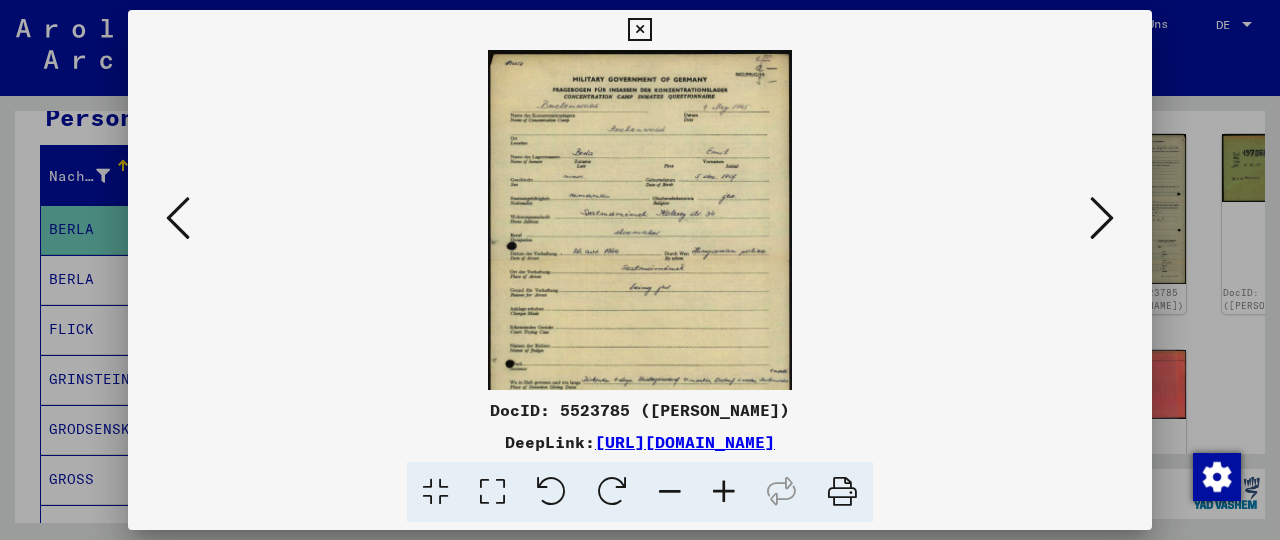 click at bounding box center (724, 492) 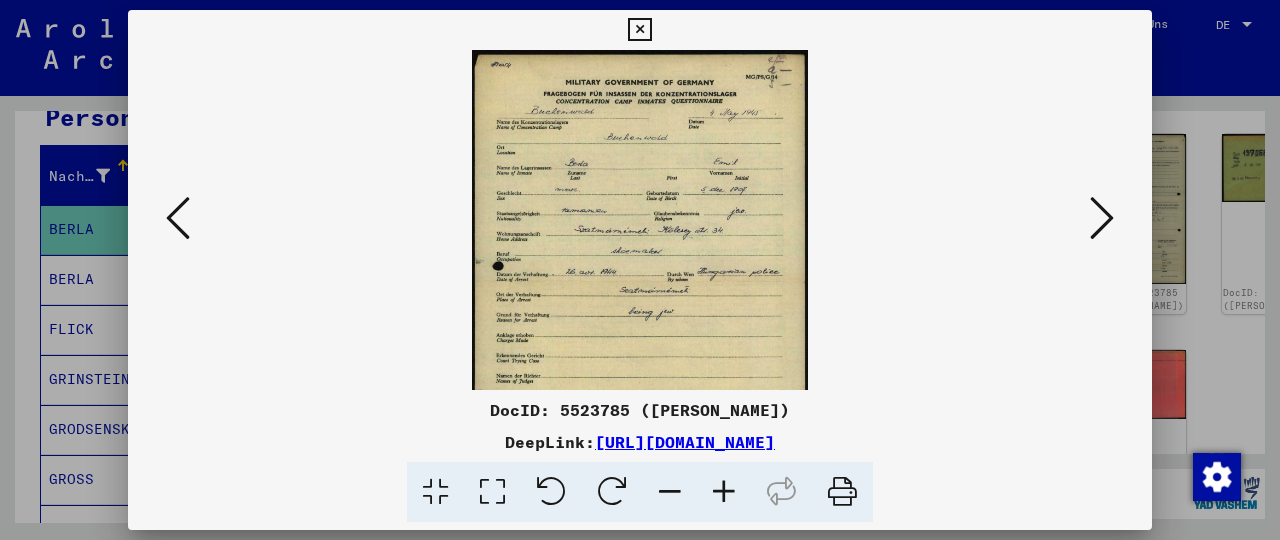 click at bounding box center [724, 492] 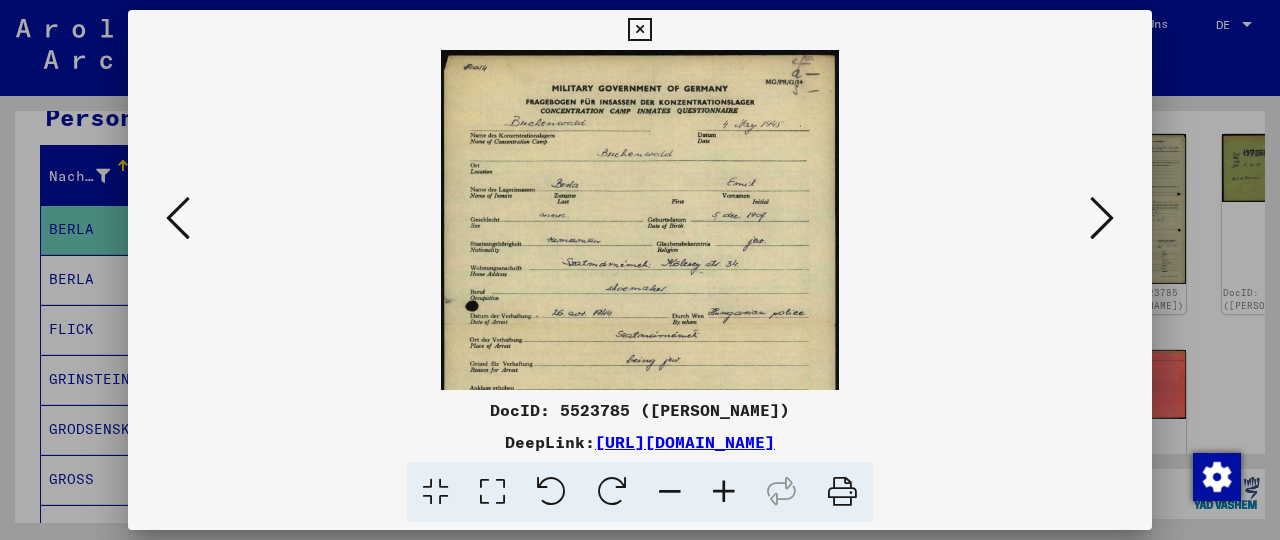 click at bounding box center (724, 492) 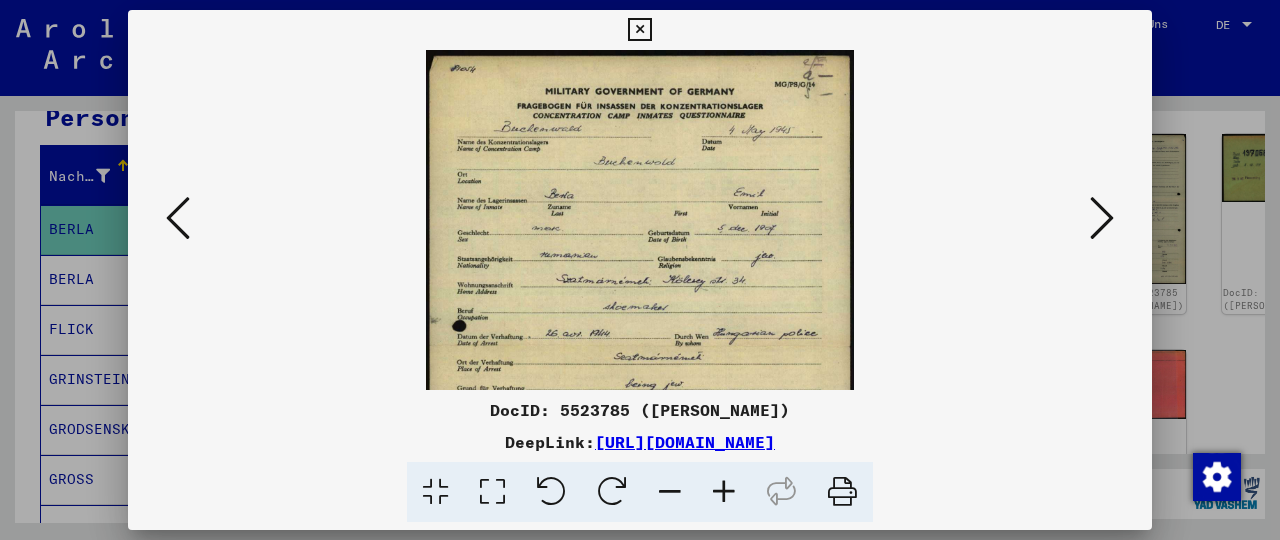 click at bounding box center [724, 492] 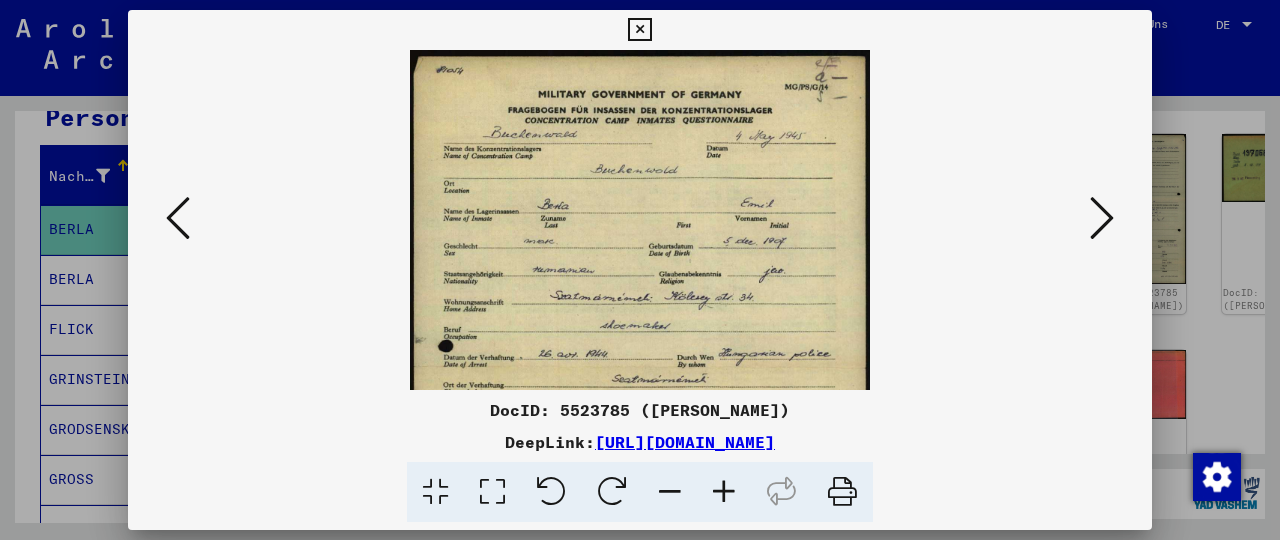 click at bounding box center [724, 492] 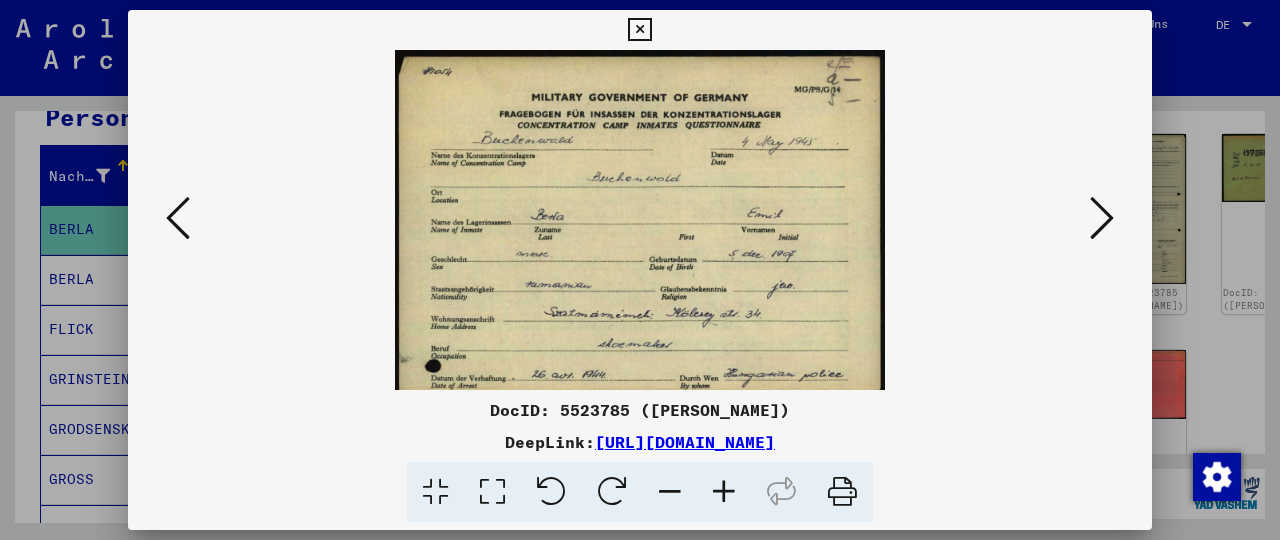 click at bounding box center [724, 492] 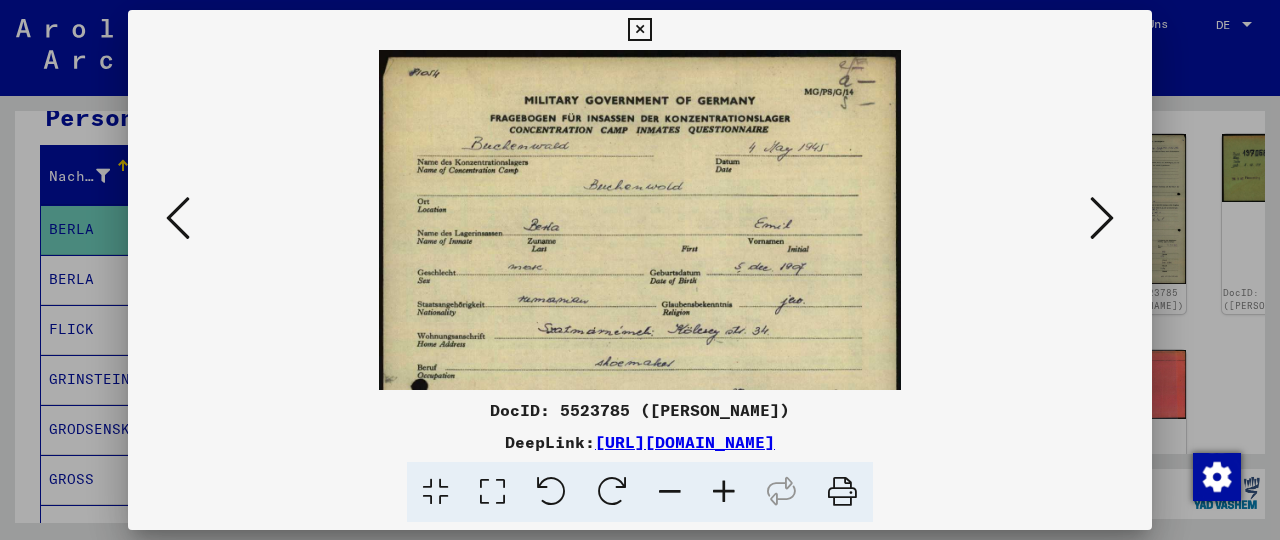 click at bounding box center [724, 492] 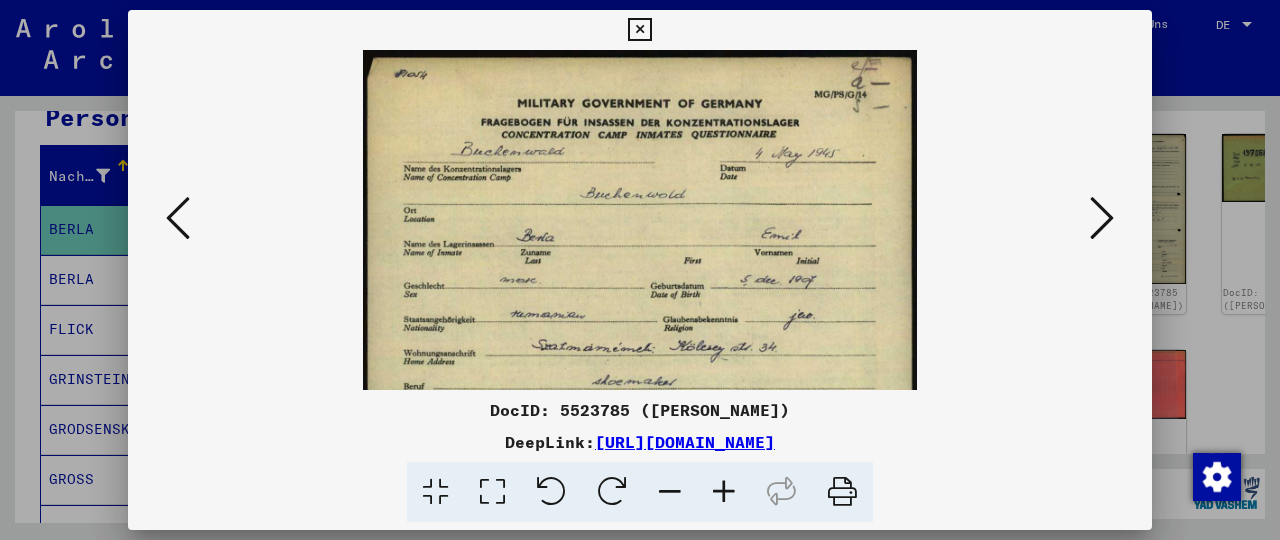 click at bounding box center (724, 492) 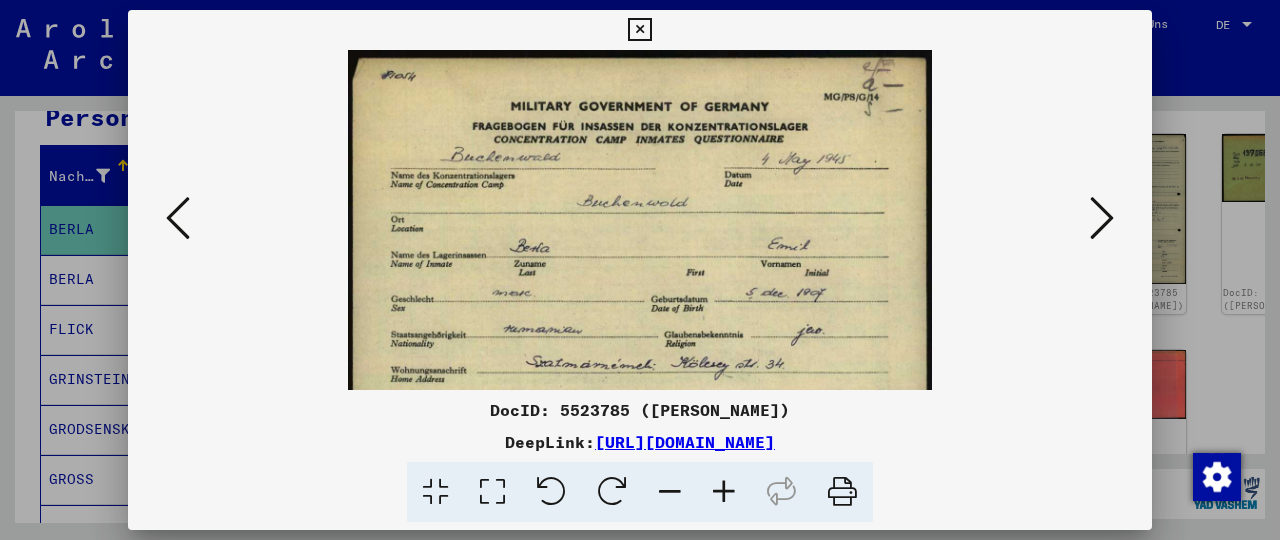 click at bounding box center (724, 492) 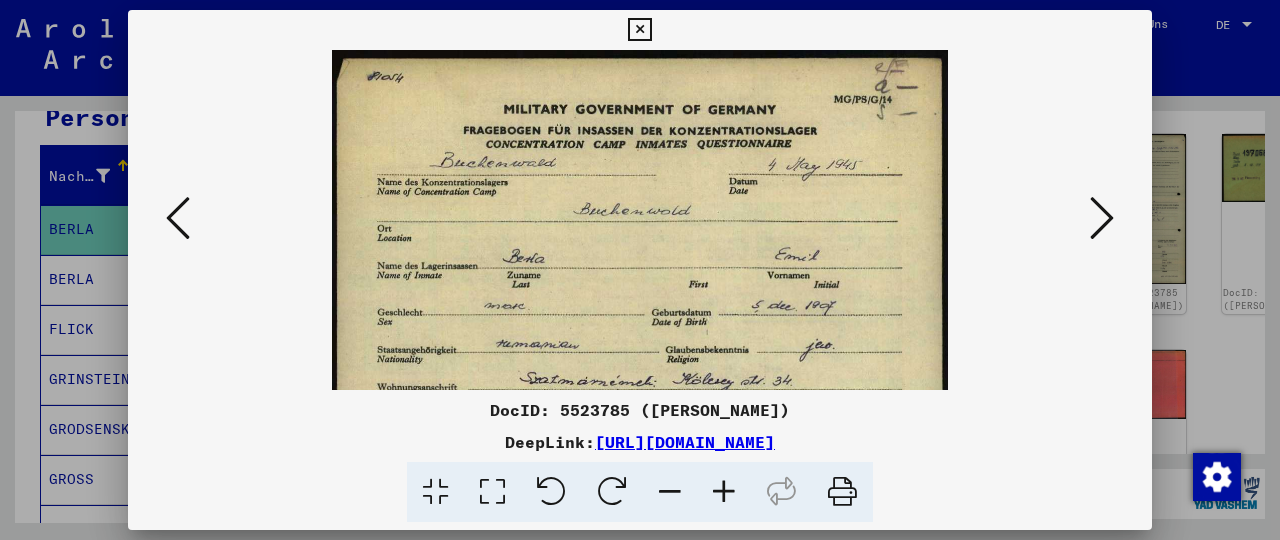 click at bounding box center (724, 492) 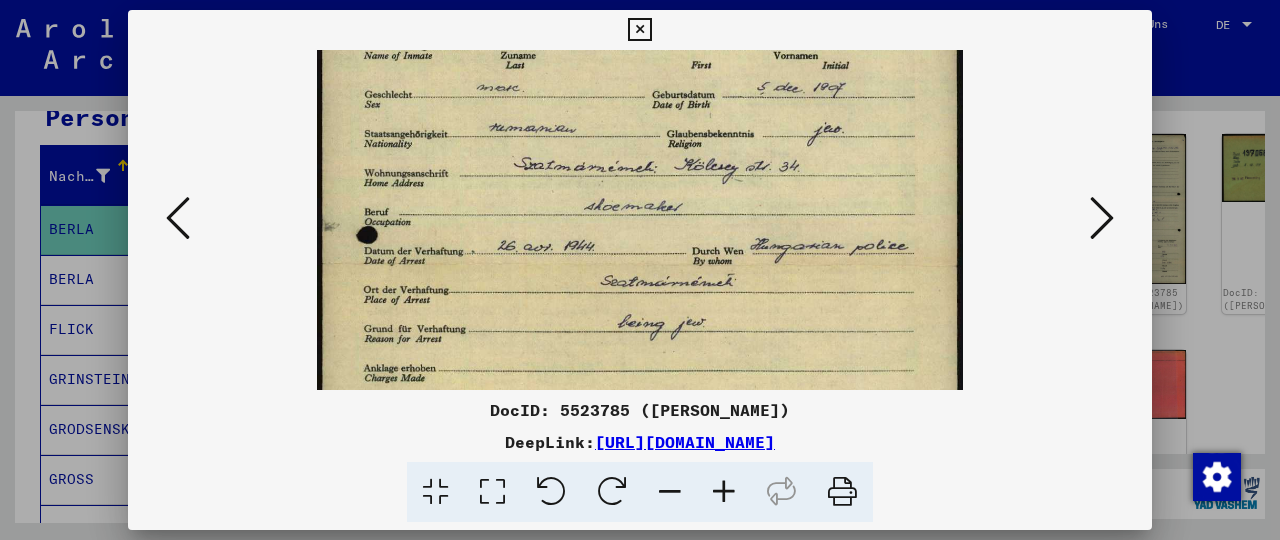 scroll, scrollTop: 244, scrollLeft: 0, axis: vertical 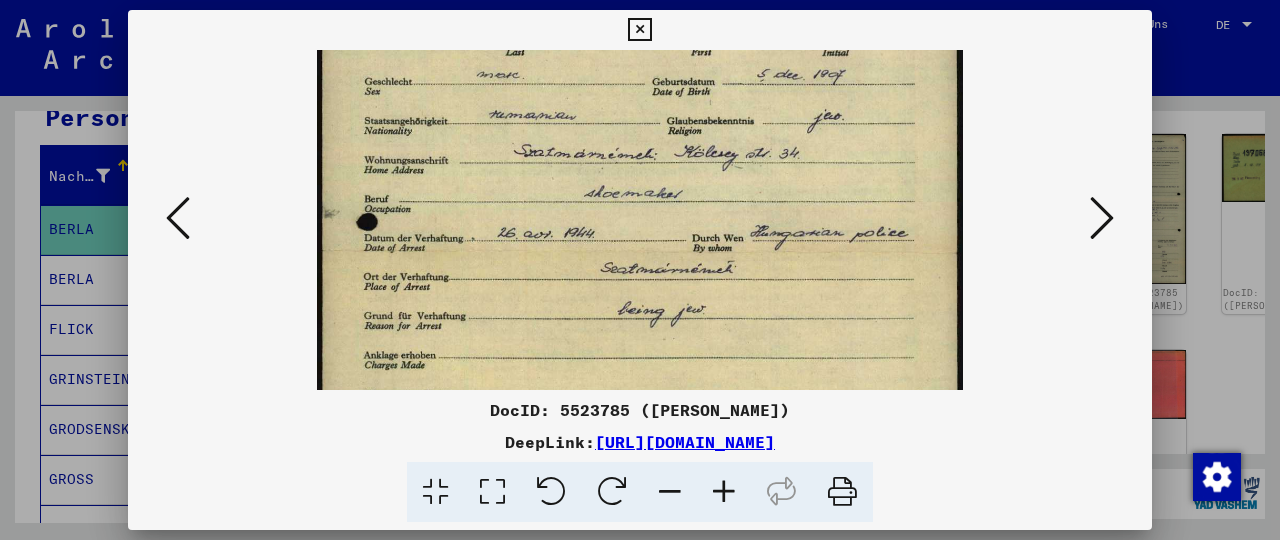 drag, startPoint x: 622, startPoint y: 313, endPoint x: 595, endPoint y: 69, distance: 245.4893 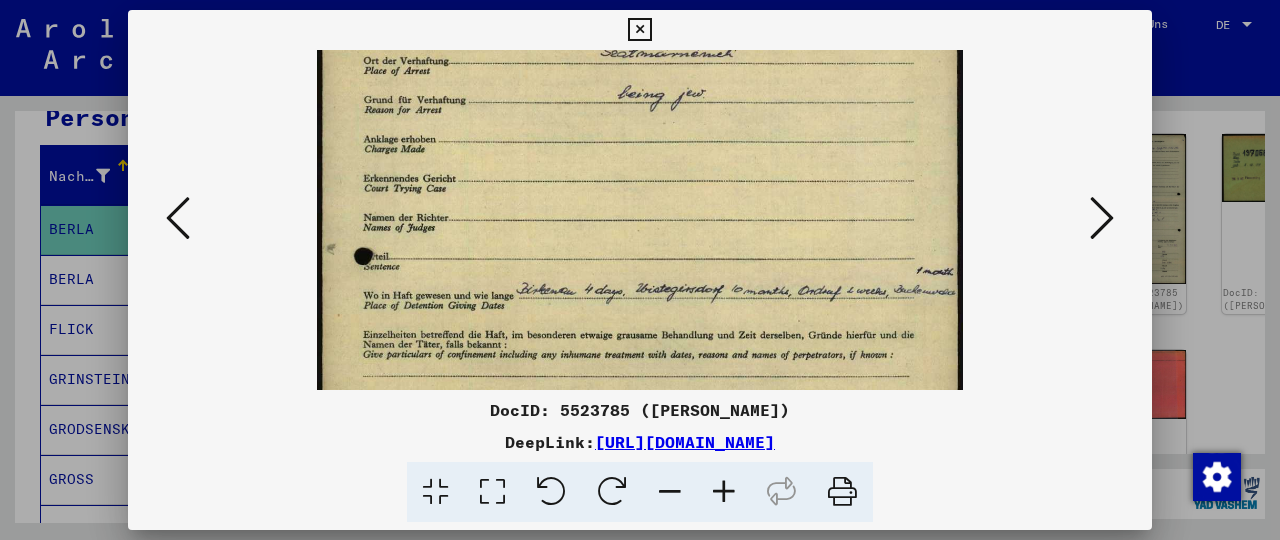scroll, scrollTop: 461, scrollLeft: 0, axis: vertical 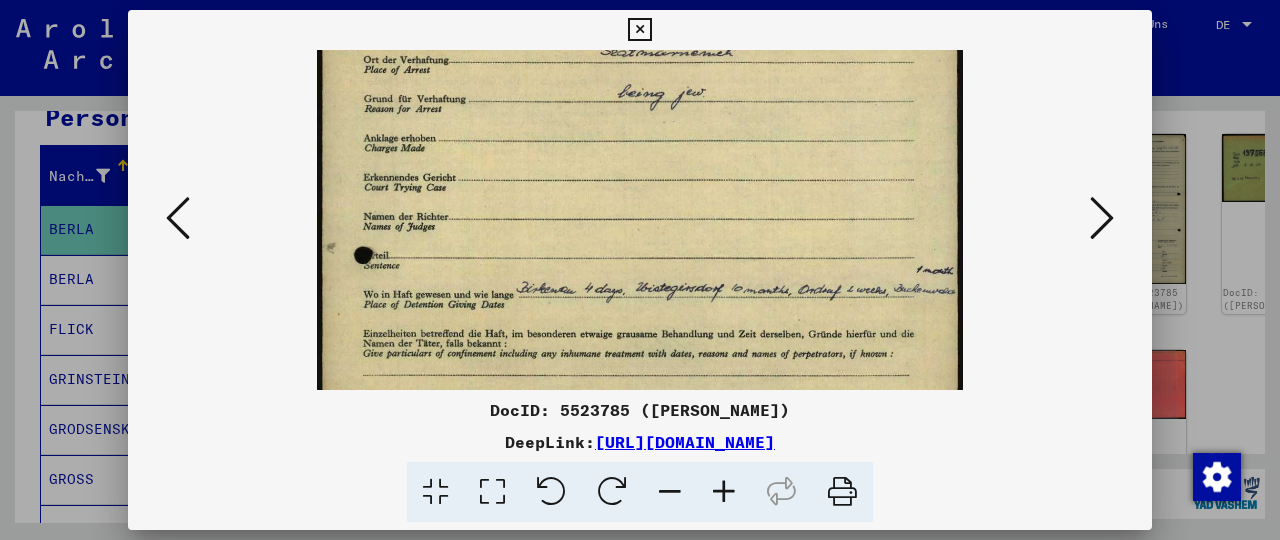 drag, startPoint x: 670, startPoint y: 332, endPoint x: 656, endPoint y: 115, distance: 217.45114 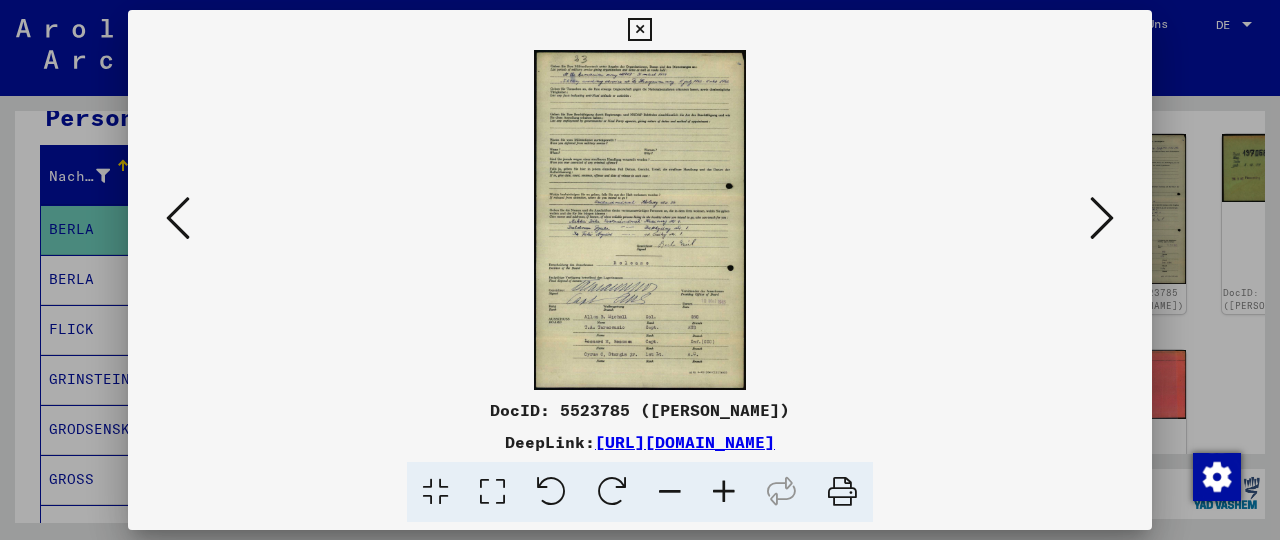 click at bounding box center (724, 492) 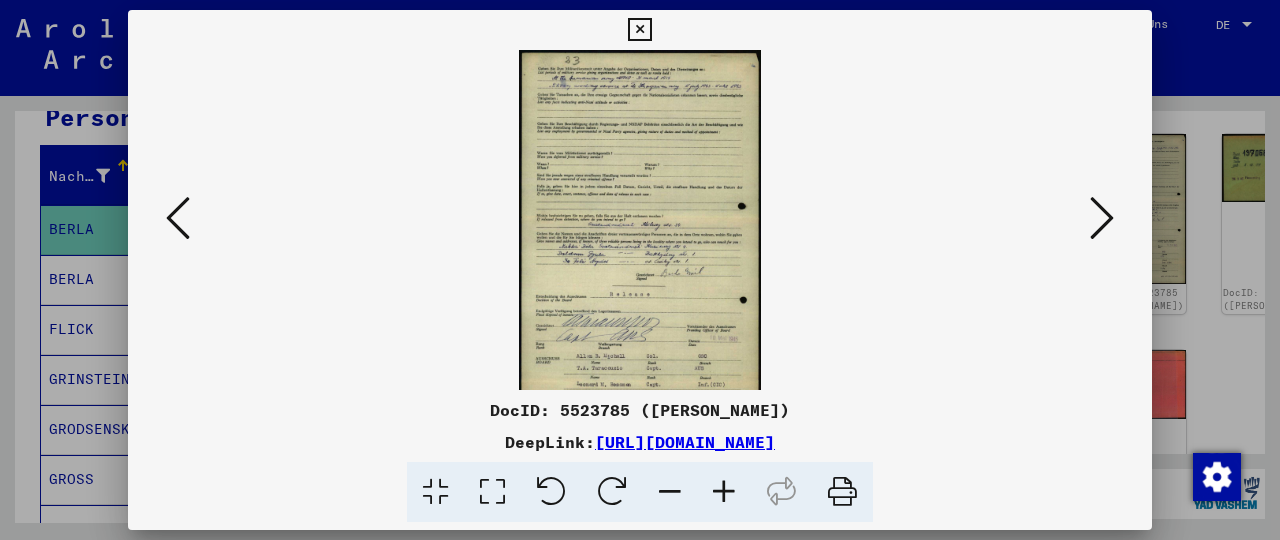 click at bounding box center [724, 492] 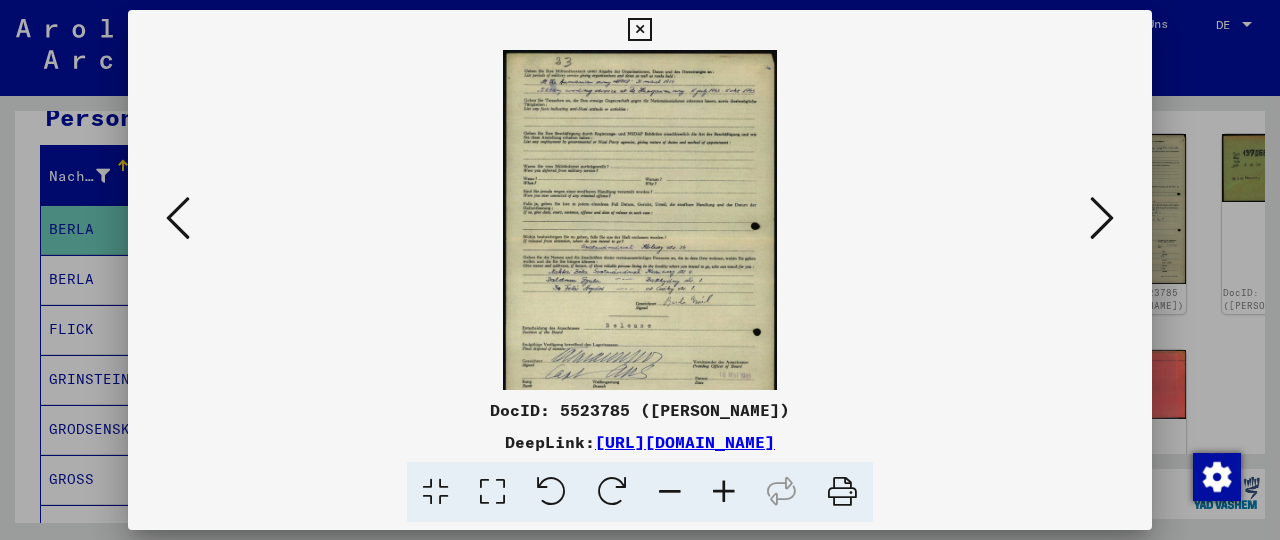 click at bounding box center [724, 492] 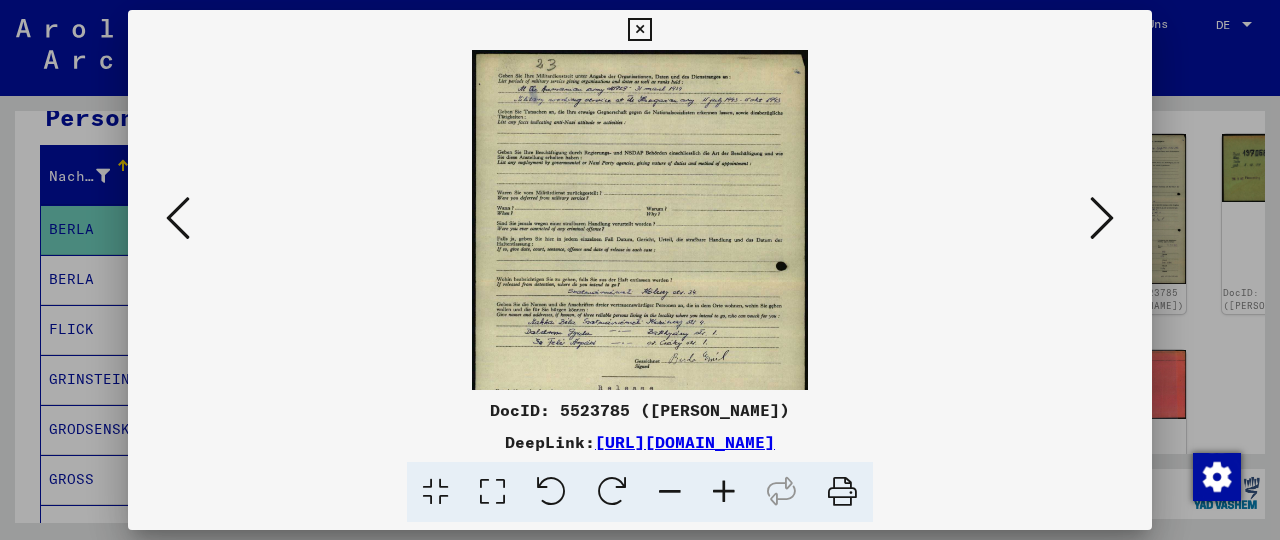 click at bounding box center [724, 492] 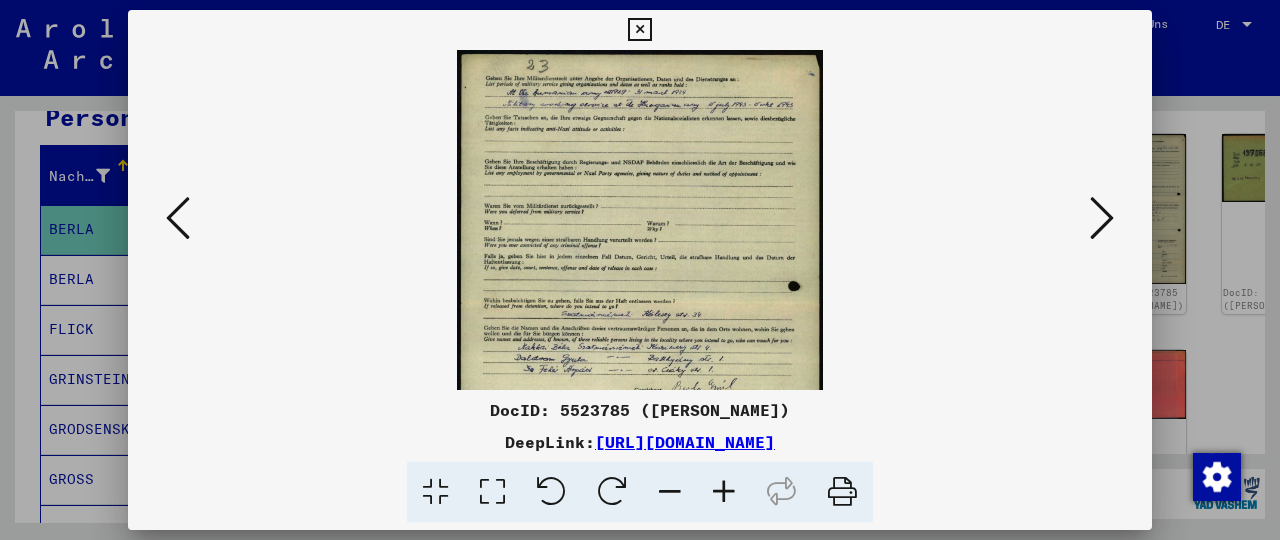 click at bounding box center [724, 492] 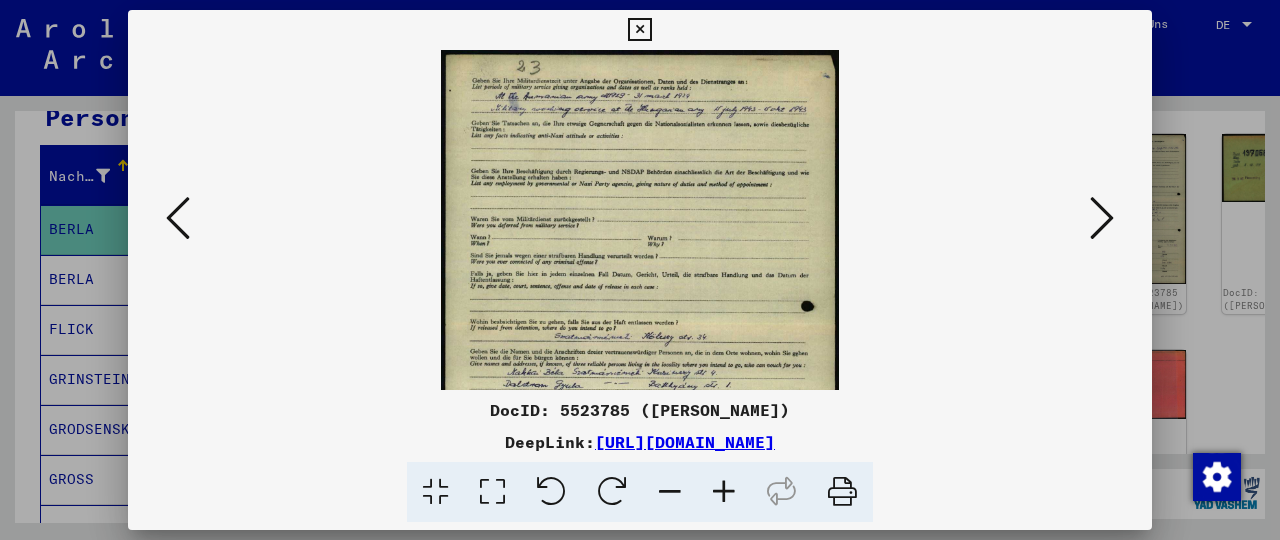 click at bounding box center [1102, 218] 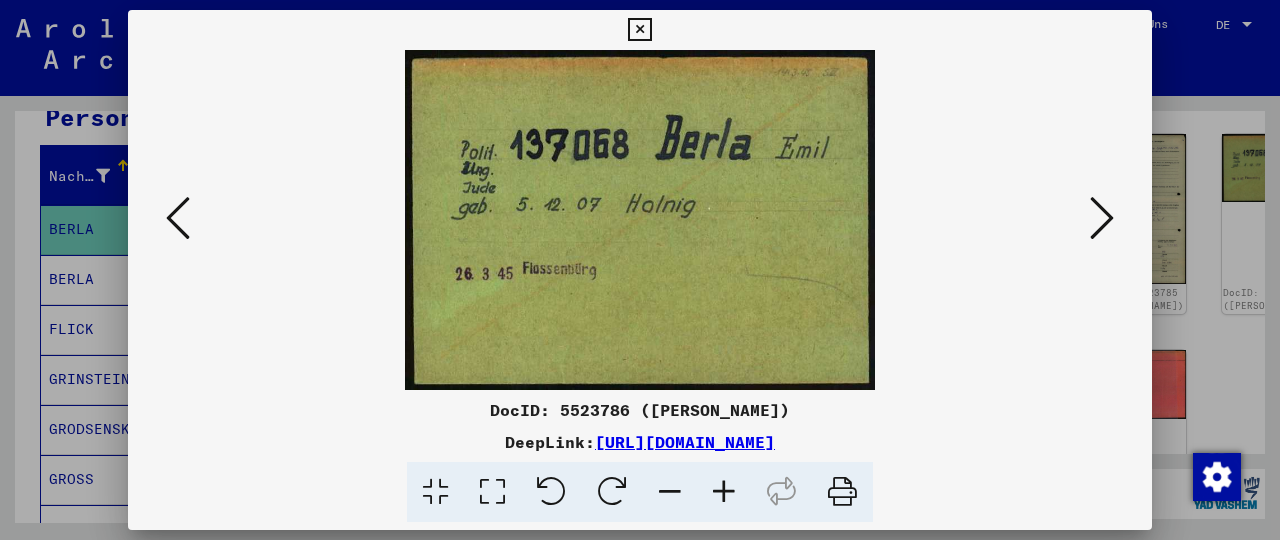 click at bounding box center [1102, 218] 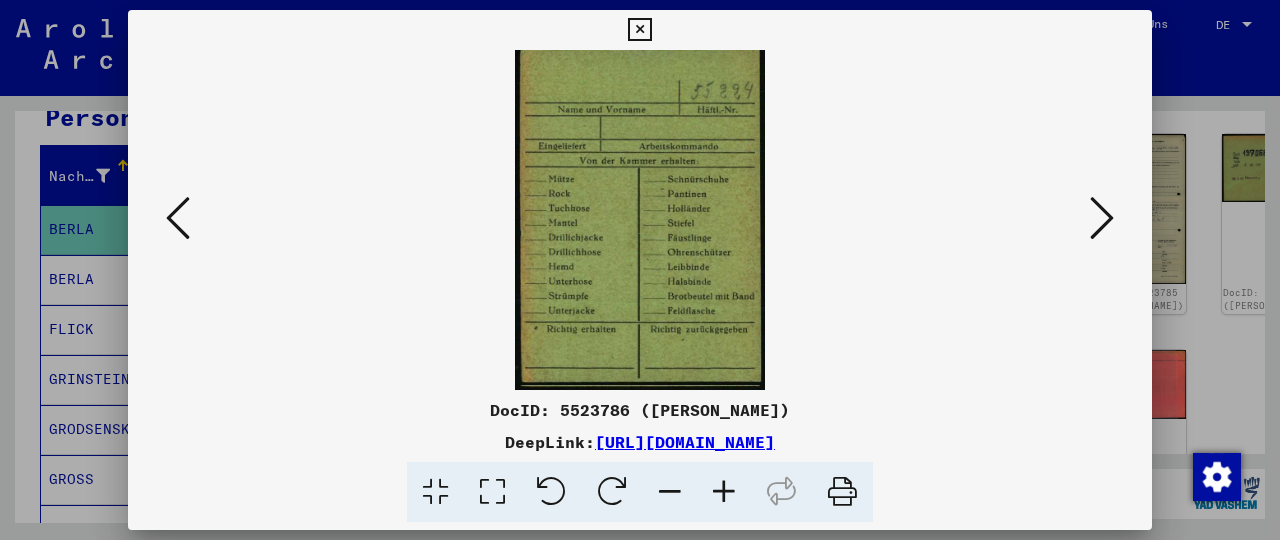 click at bounding box center [1102, 218] 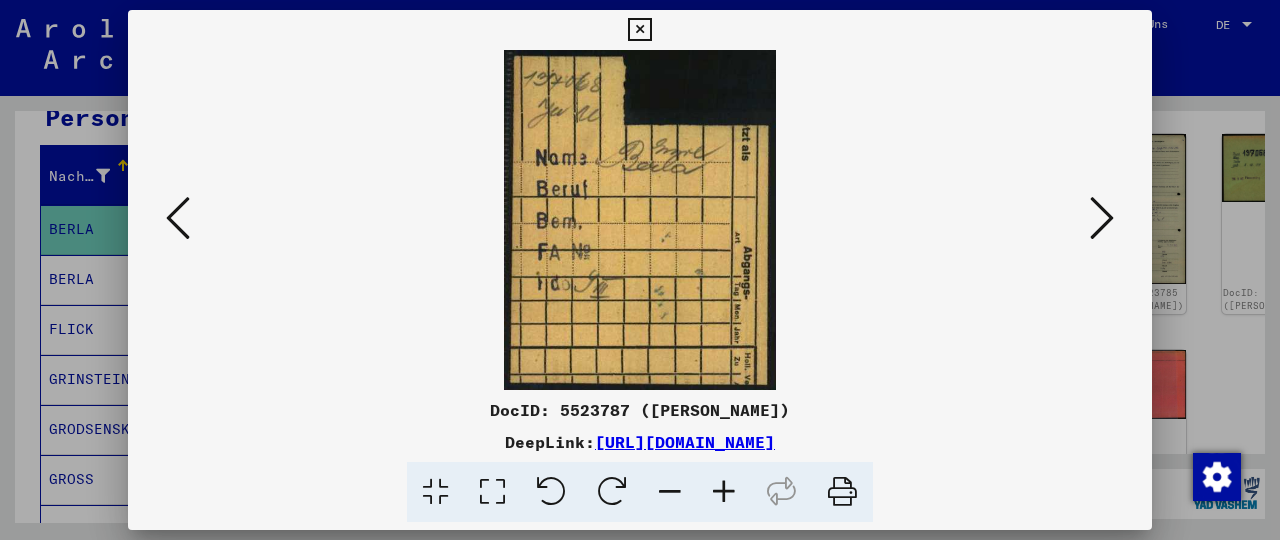 click at bounding box center [1102, 218] 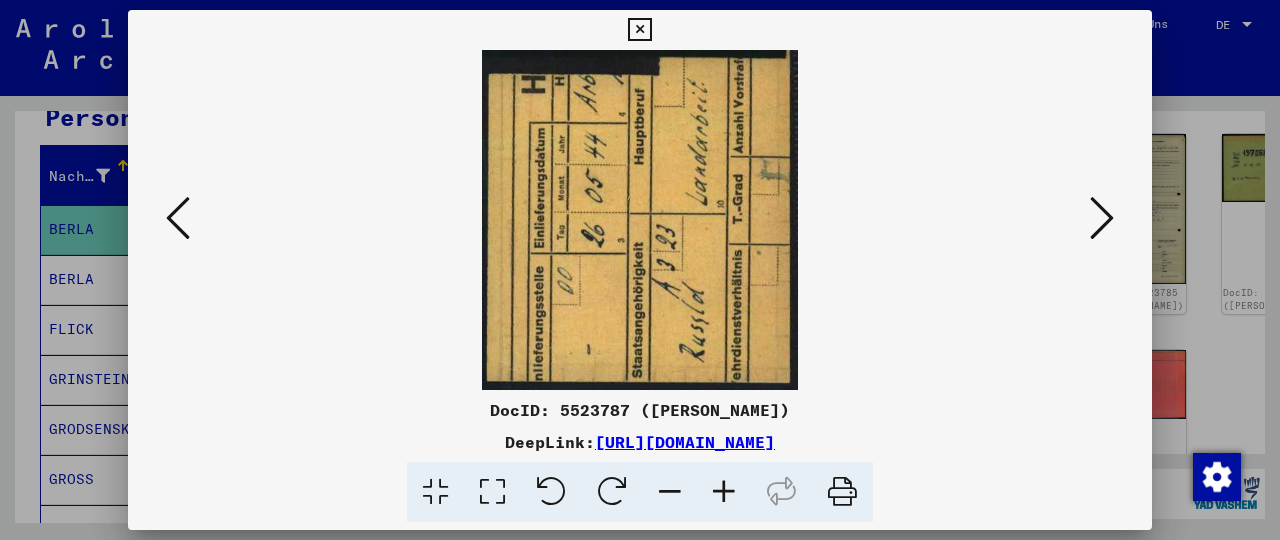 click at bounding box center [1102, 218] 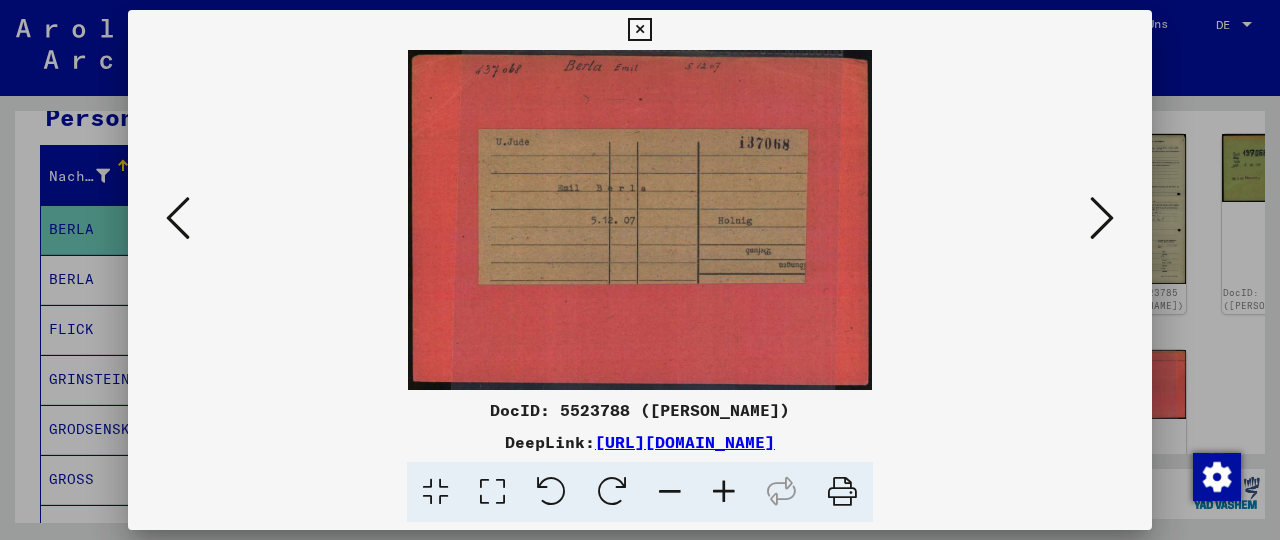click at bounding box center (1102, 218) 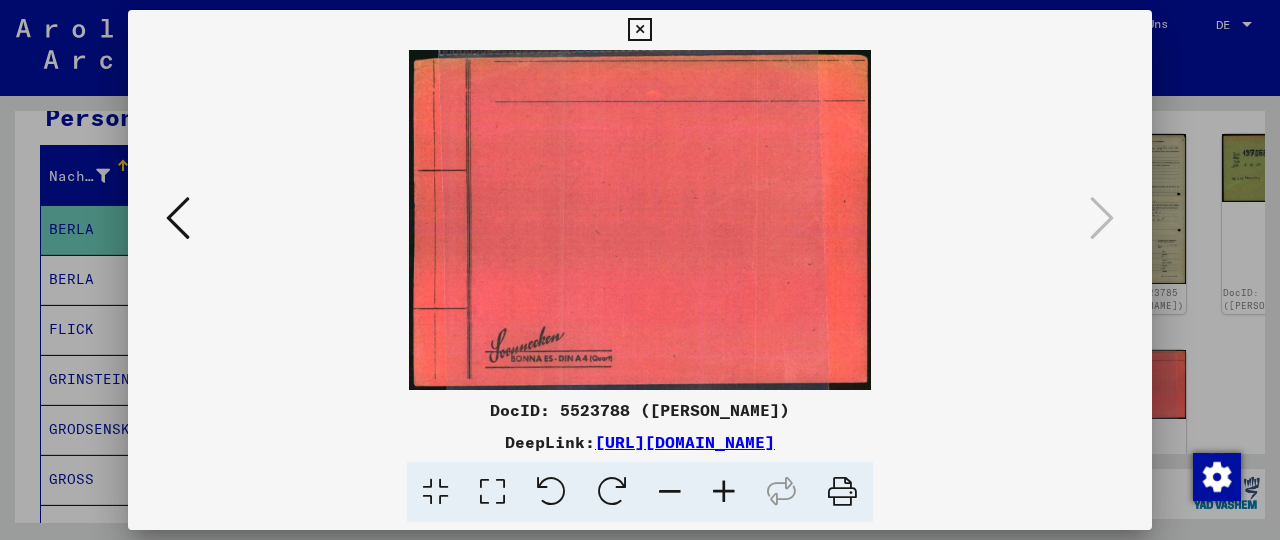 click at bounding box center [639, 30] 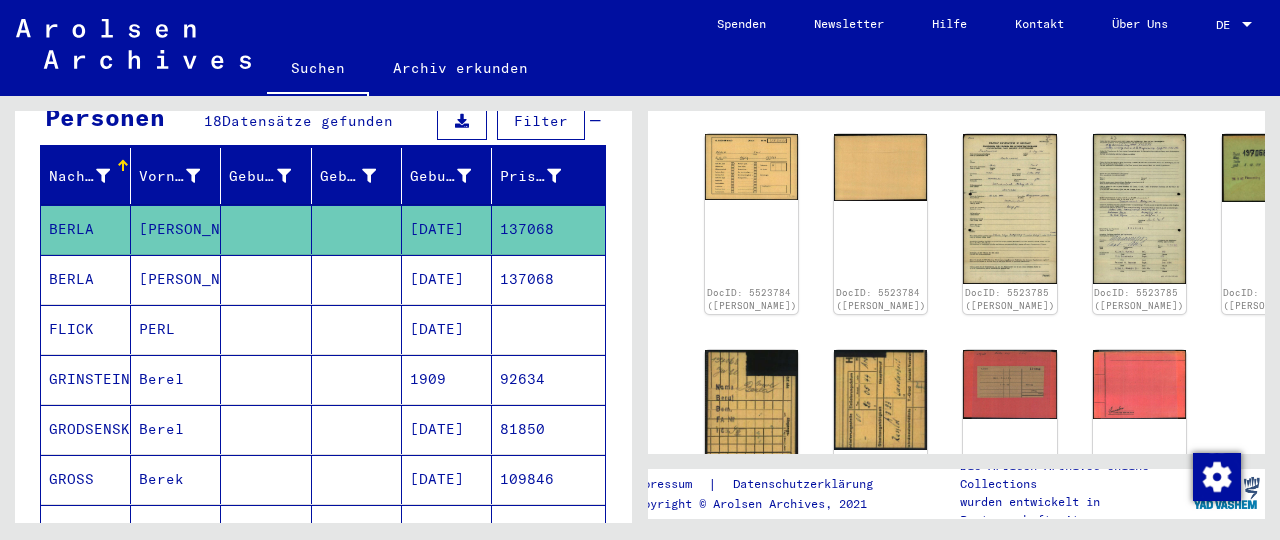 click at bounding box center [357, 329] 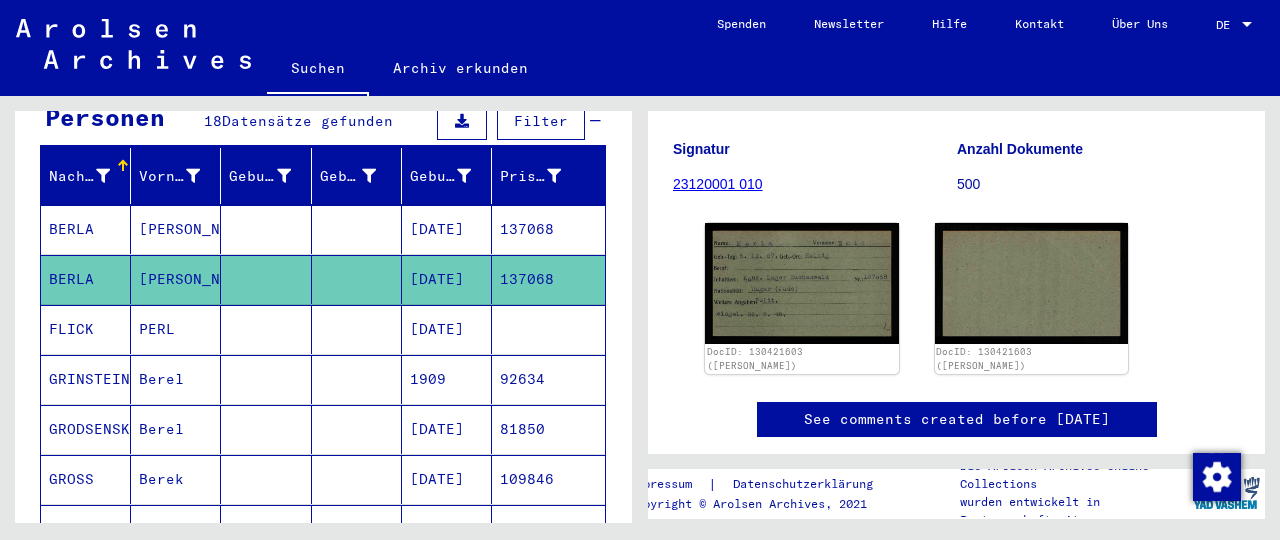 scroll, scrollTop: 221, scrollLeft: 0, axis: vertical 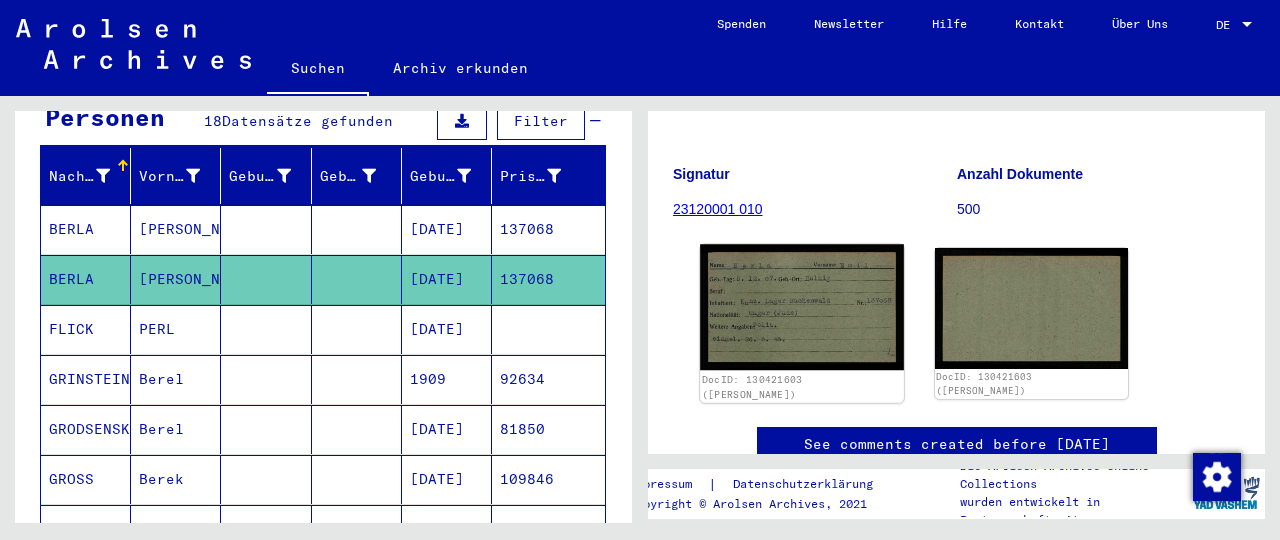 click 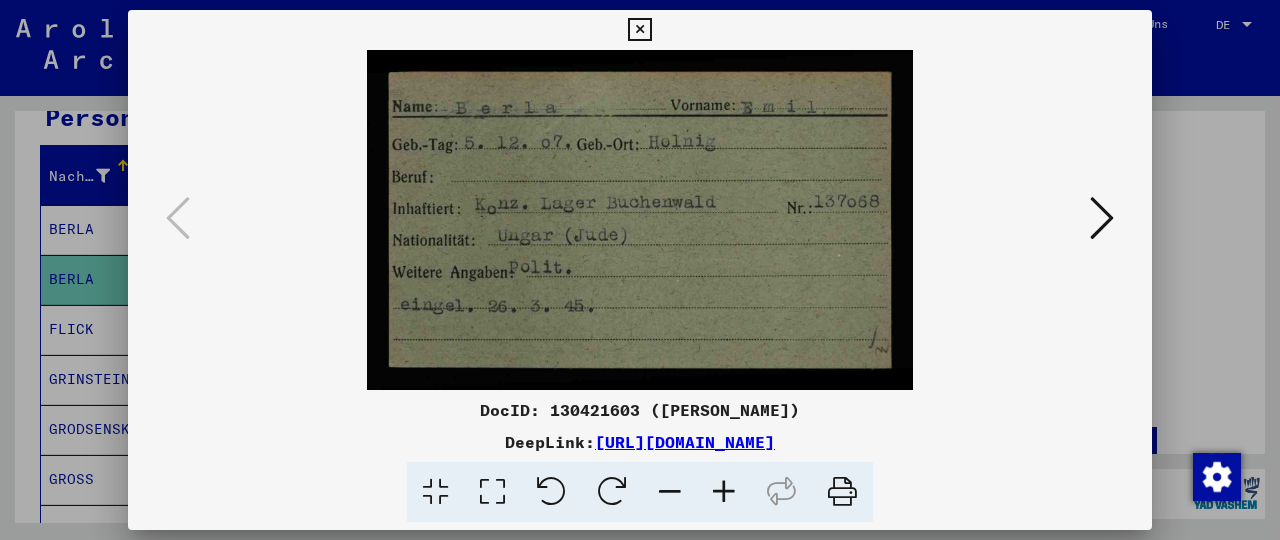click at bounding box center (639, 30) 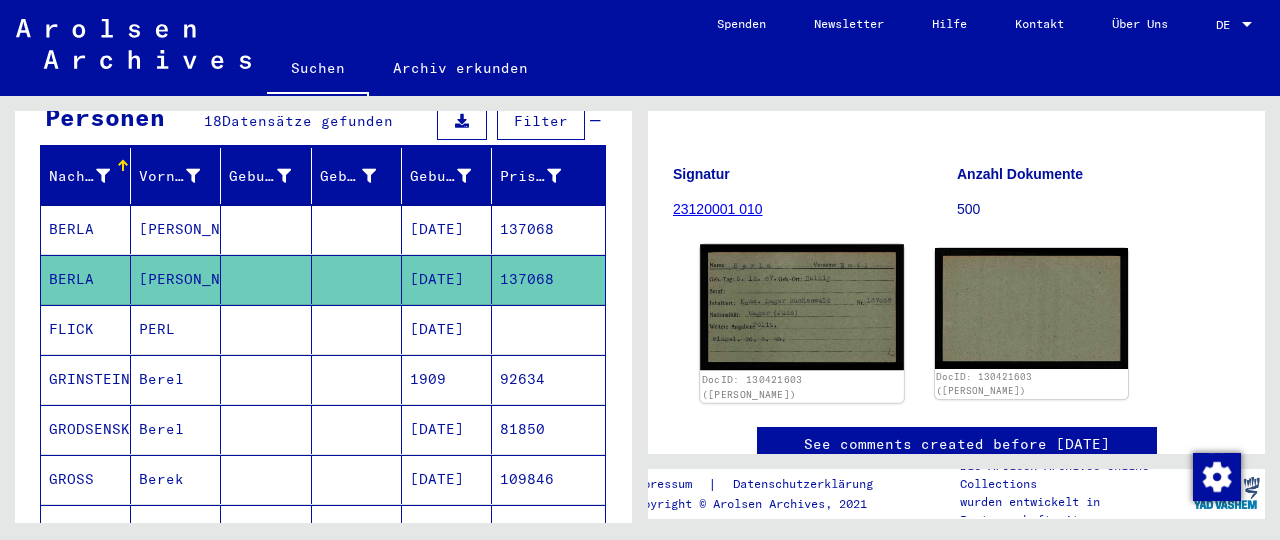 click 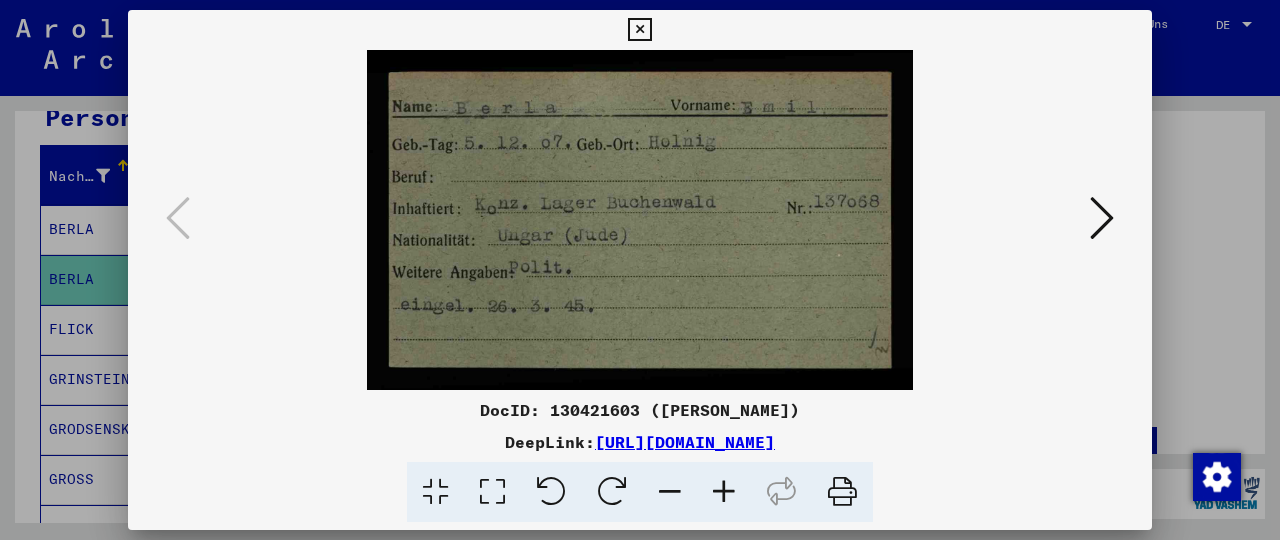 click at bounding box center (639, 30) 